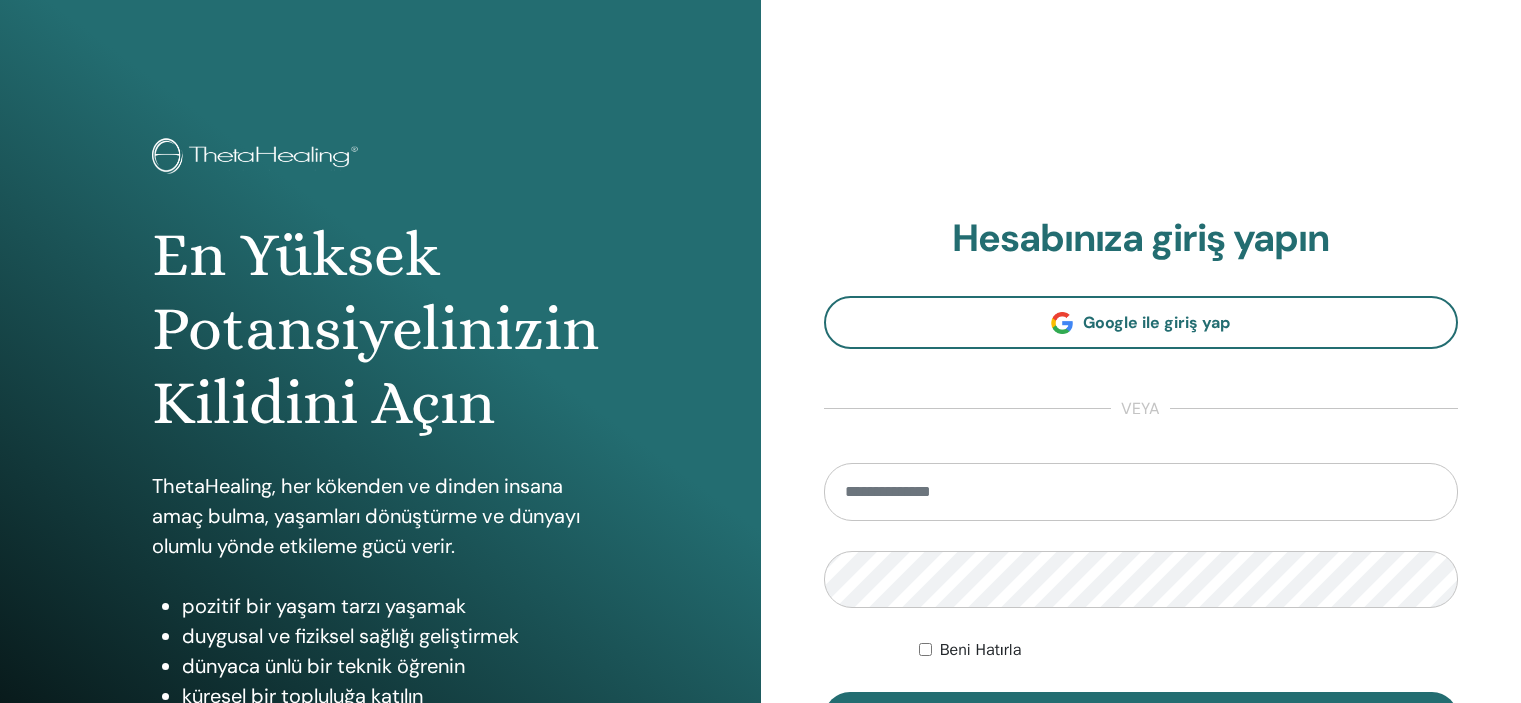 scroll, scrollTop: 0, scrollLeft: 0, axis: both 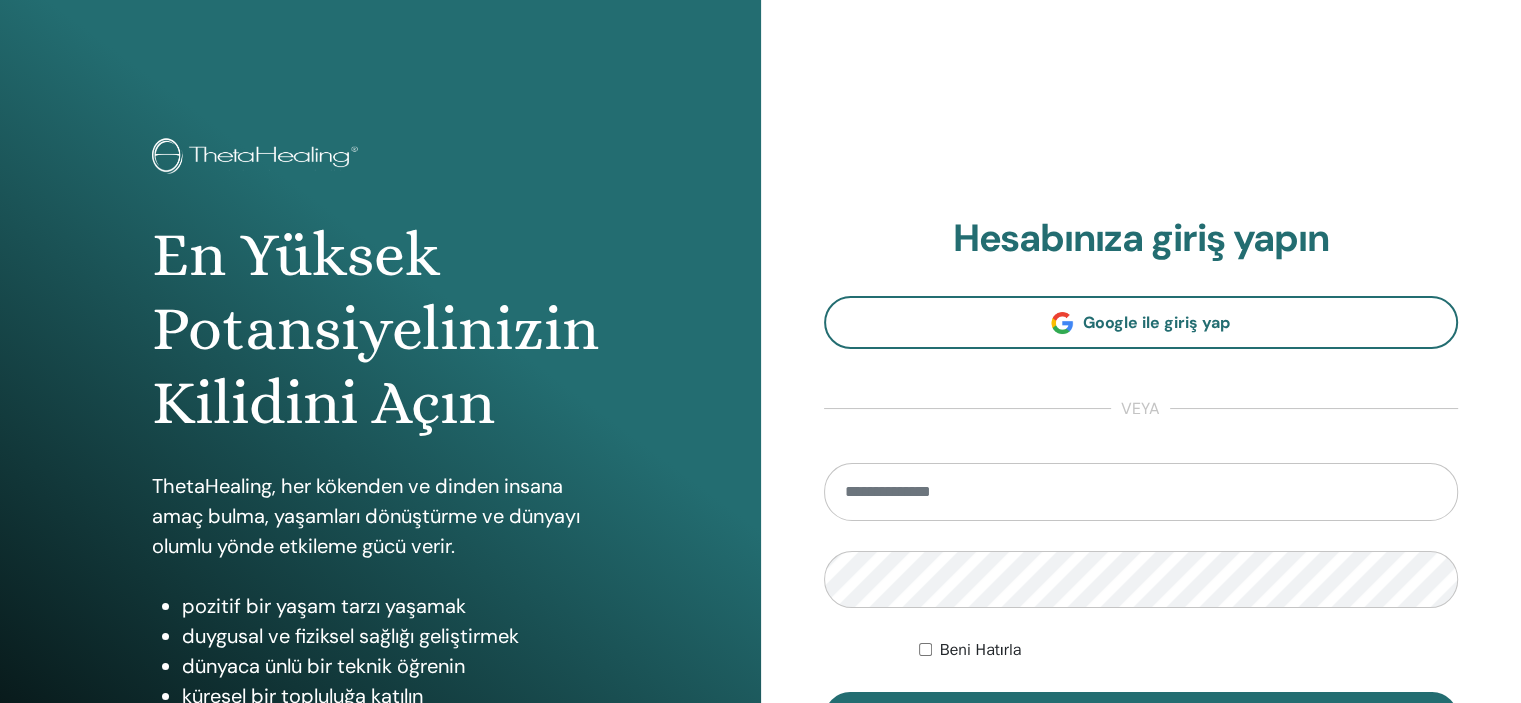 click at bounding box center (1141, 492) 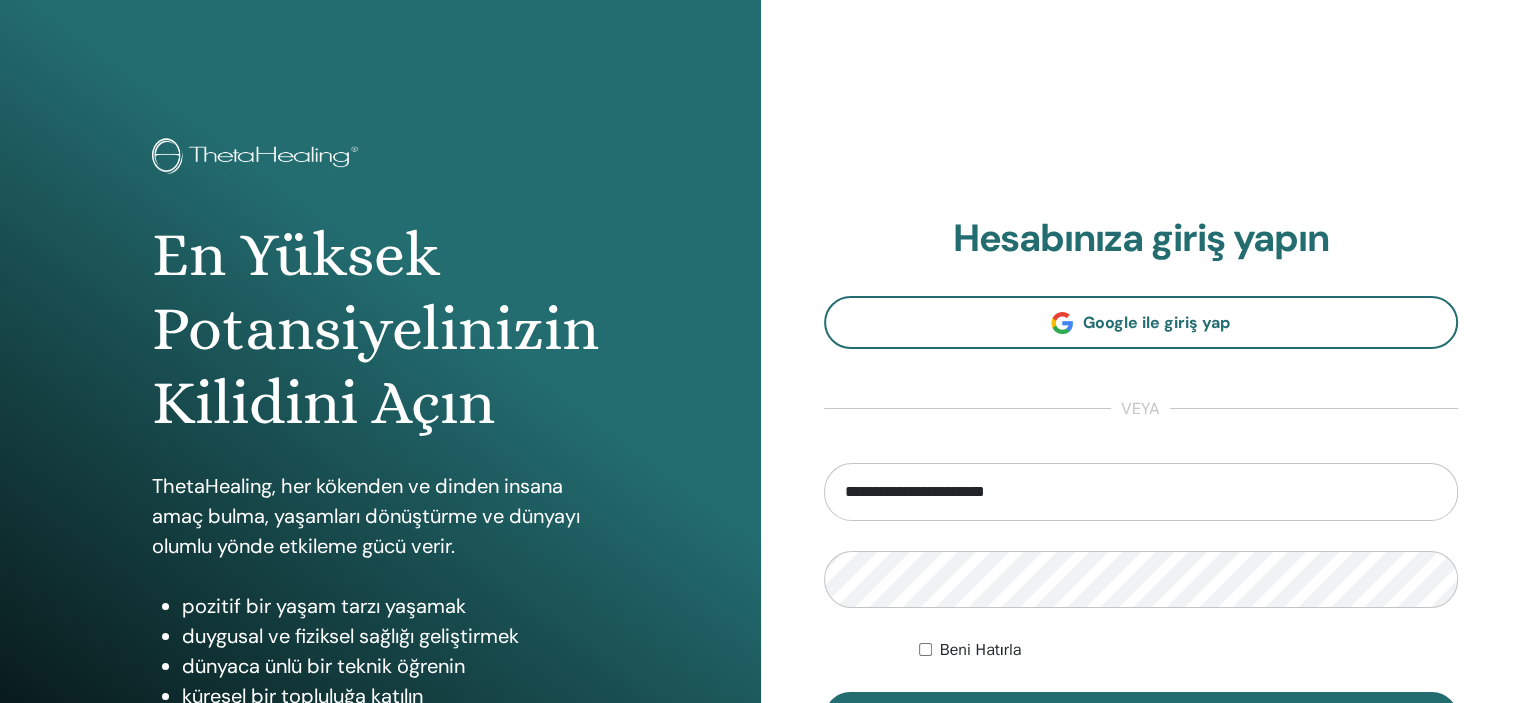 type on "**********" 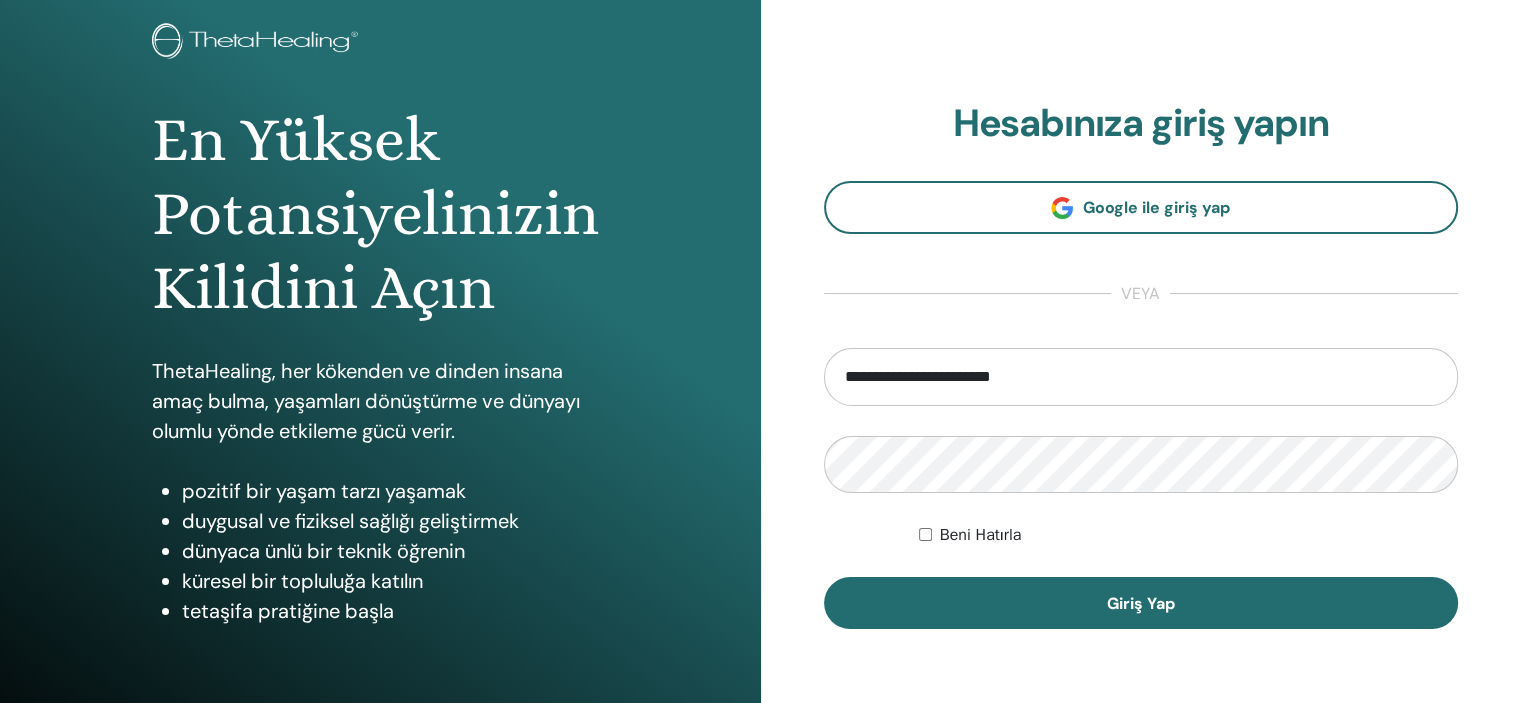 scroll, scrollTop: 256, scrollLeft: 0, axis: vertical 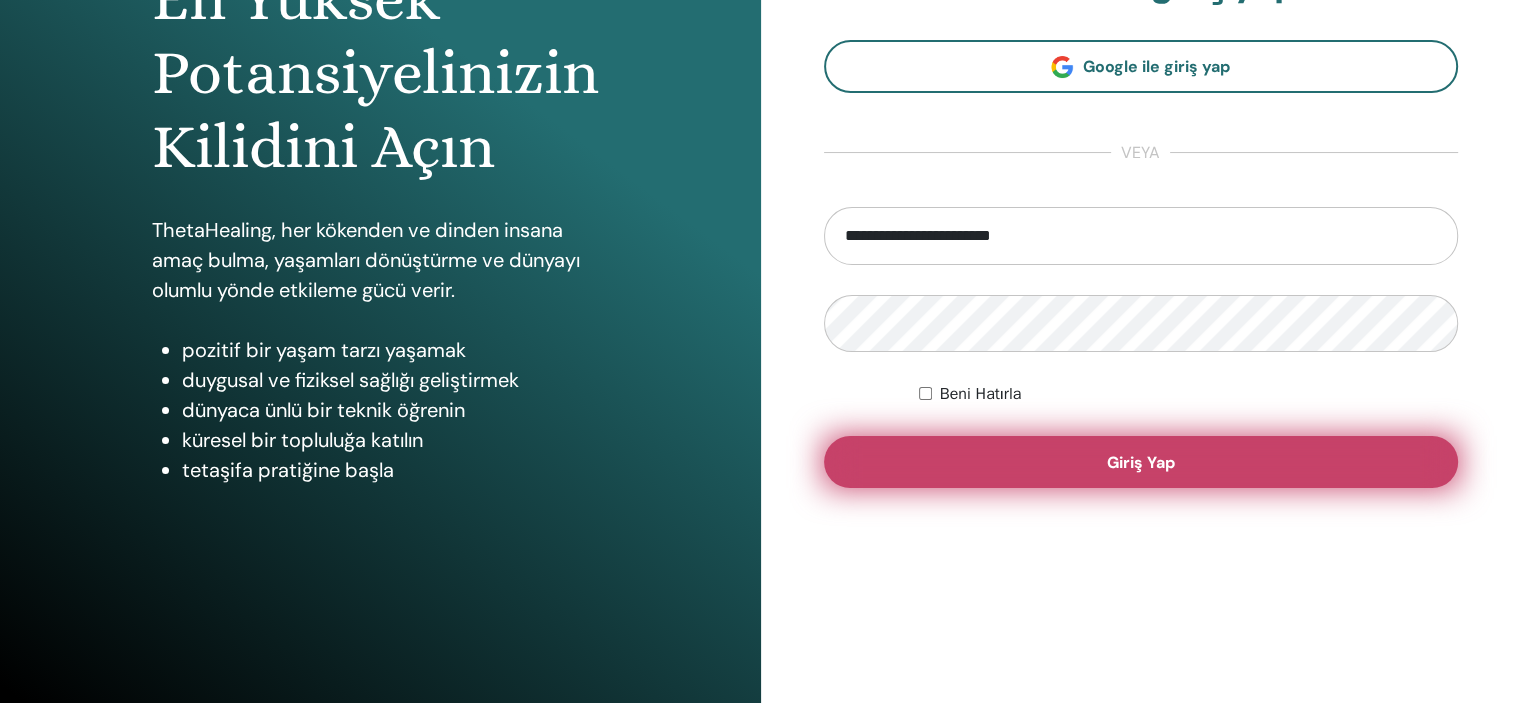 click on "Giriş Yap" at bounding box center (1141, 462) 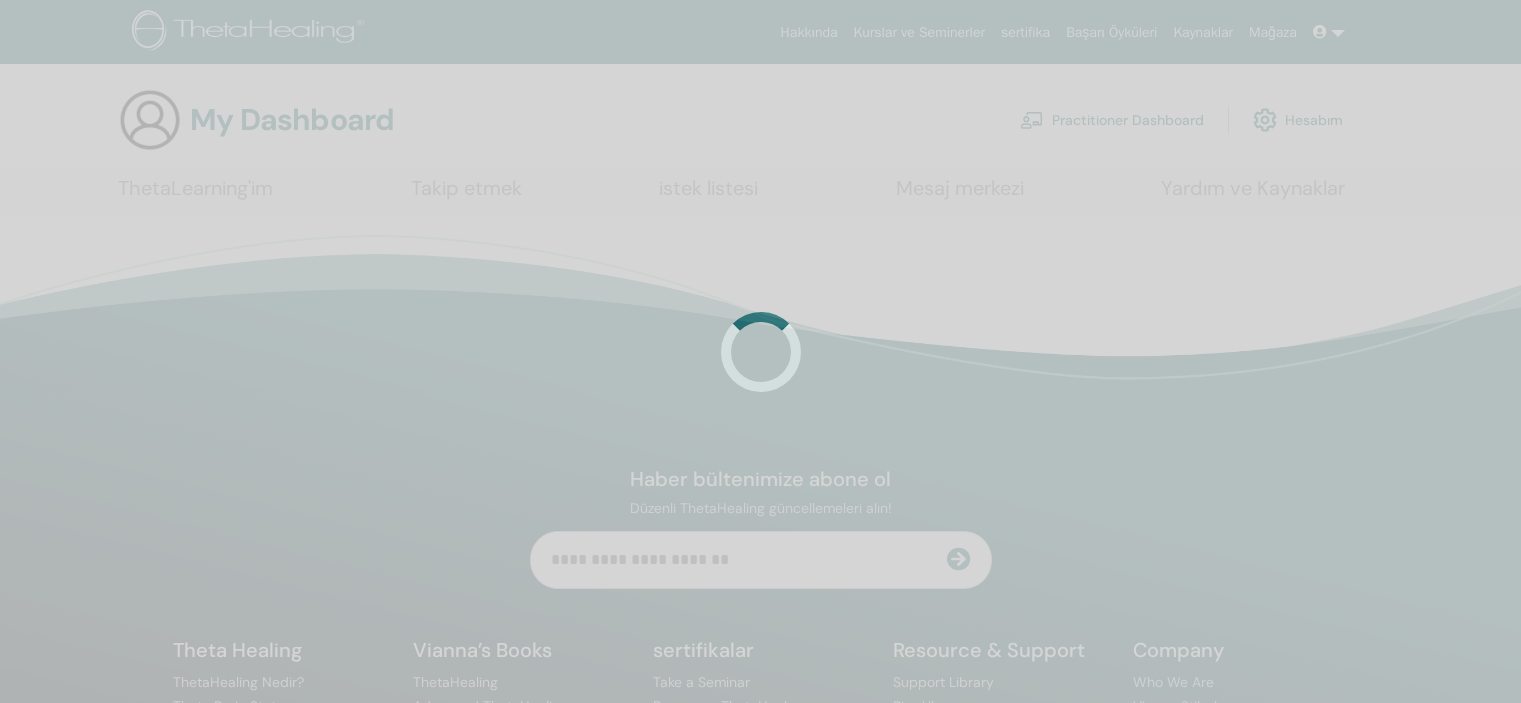 scroll, scrollTop: 0, scrollLeft: 0, axis: both 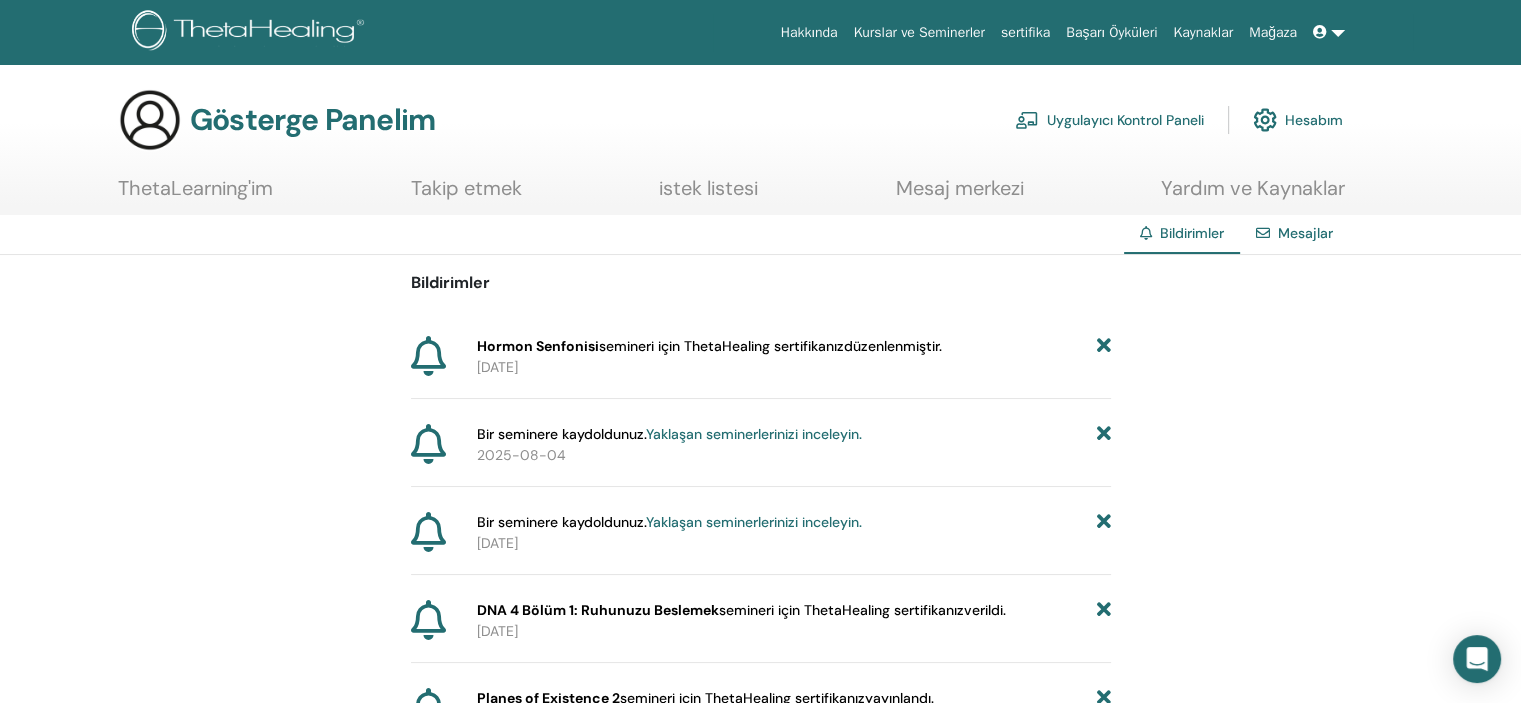 click on "ThetaLearning'im" at bounding box center (195, 188) 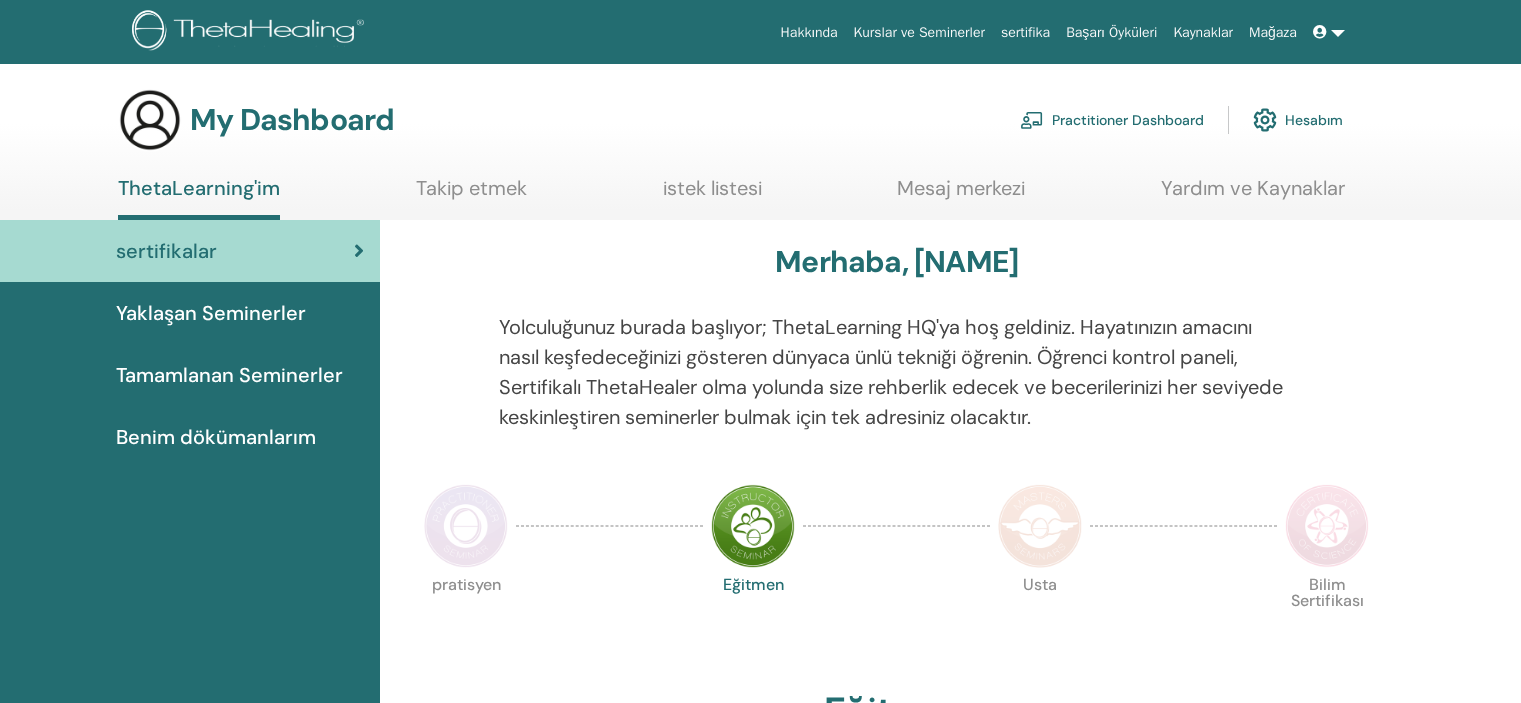 scroll, scrollTop: 0, scrollLeft: 0, axis: both 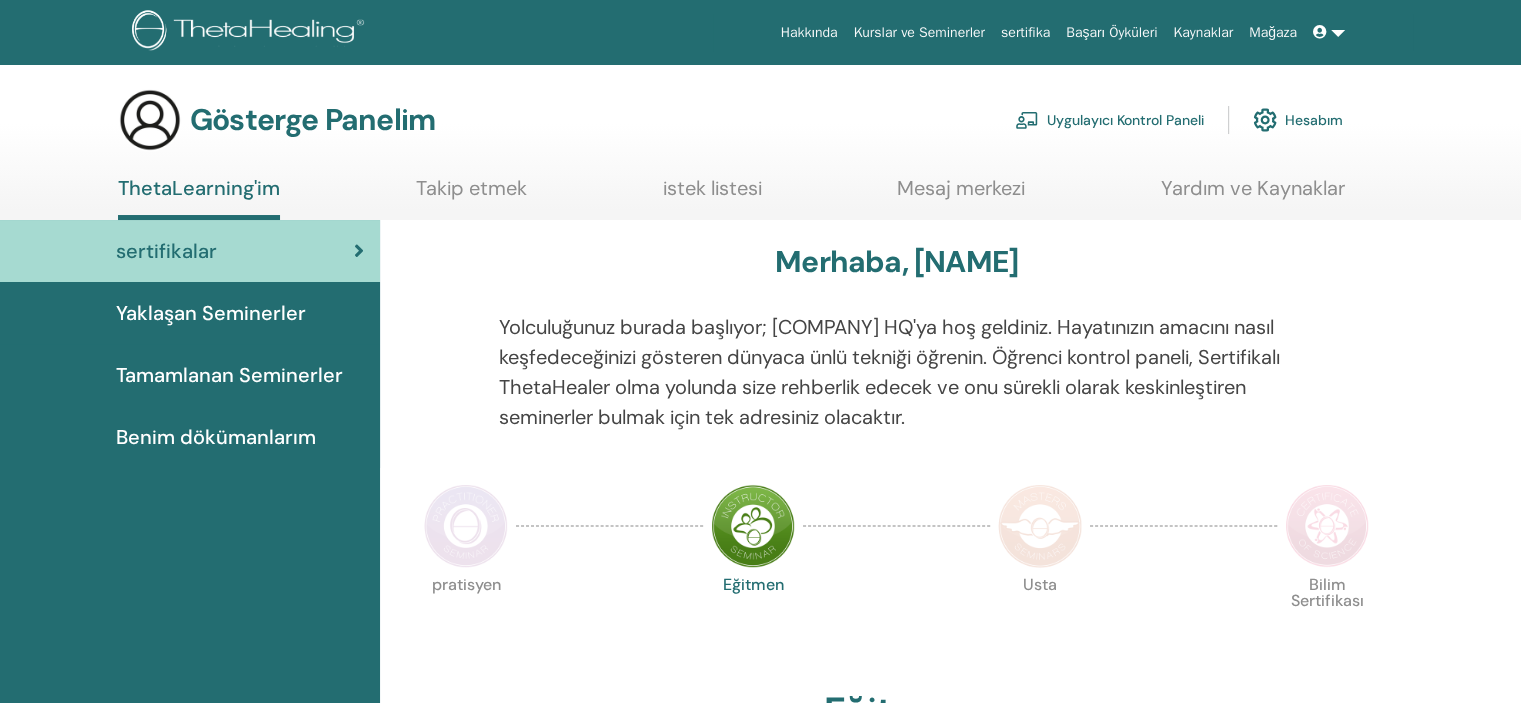 click on "Tamamlanan Seminerler" at bounding box center [229, 375] 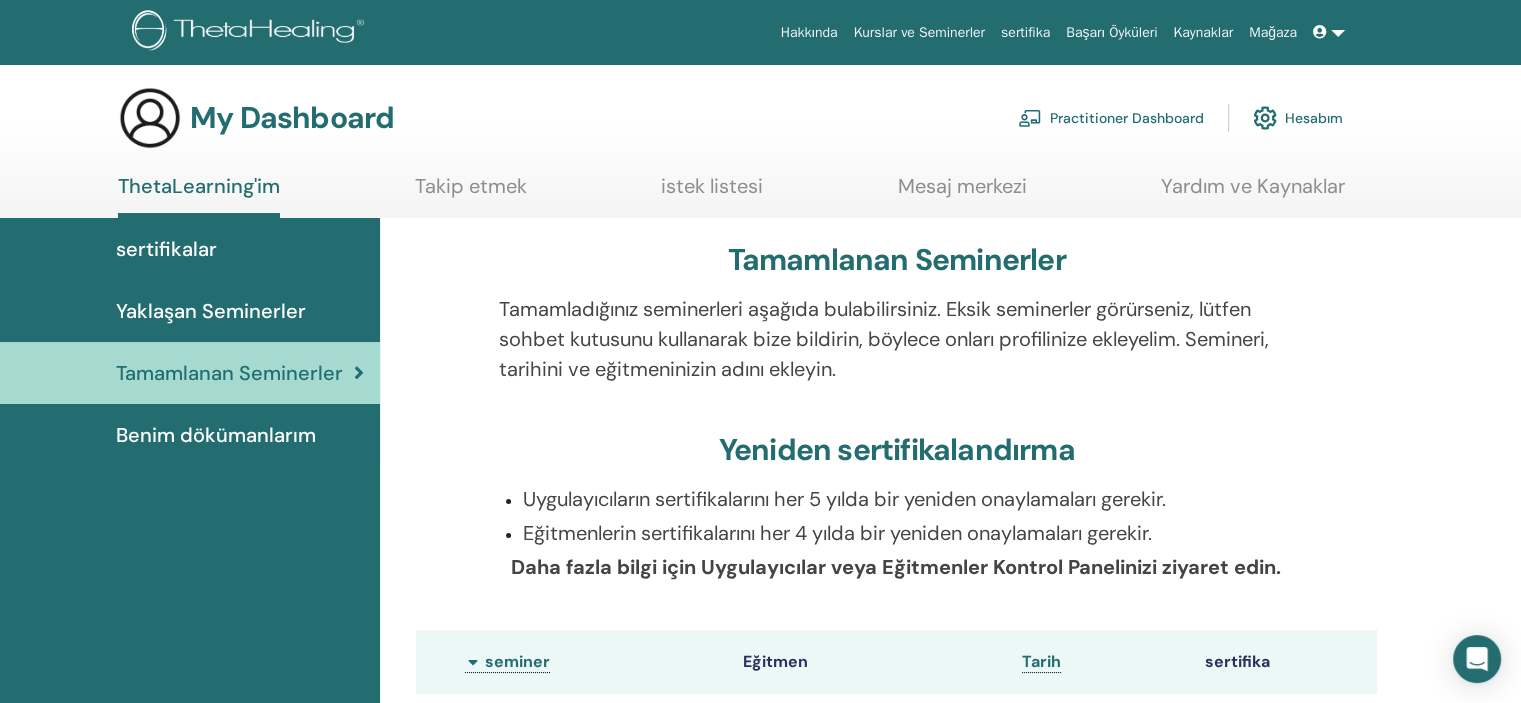 scroll, scrollTop: 0, scrollLeft: 0, axis: both 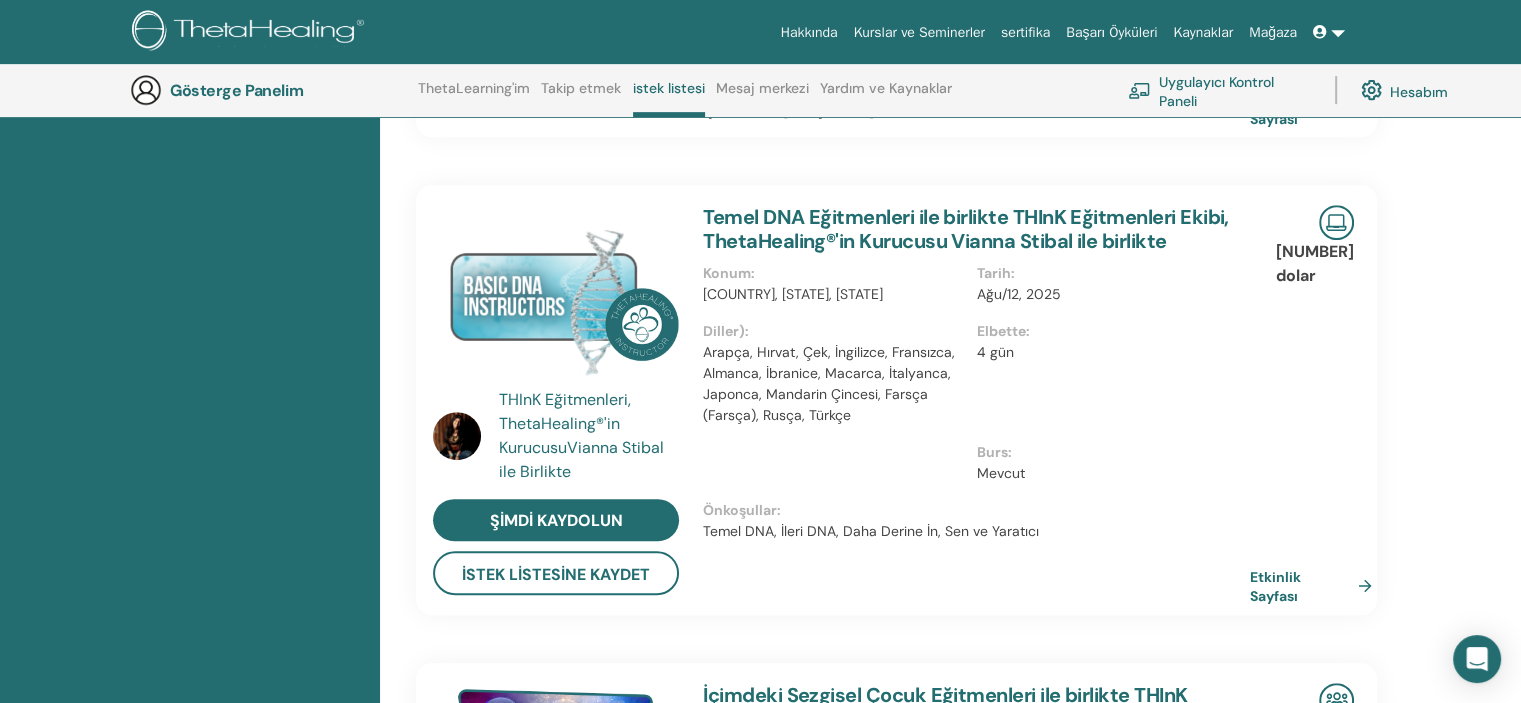 click on "Arapça, Hırvat, Çek, İngilizce, Fransızca, Almanca, İbranice, Macarca, İtalyanca, Japonca, Mandarin Çincesi, Farsça (Farsça), Rusça, Türkçe" at bounding box center (829, 383) 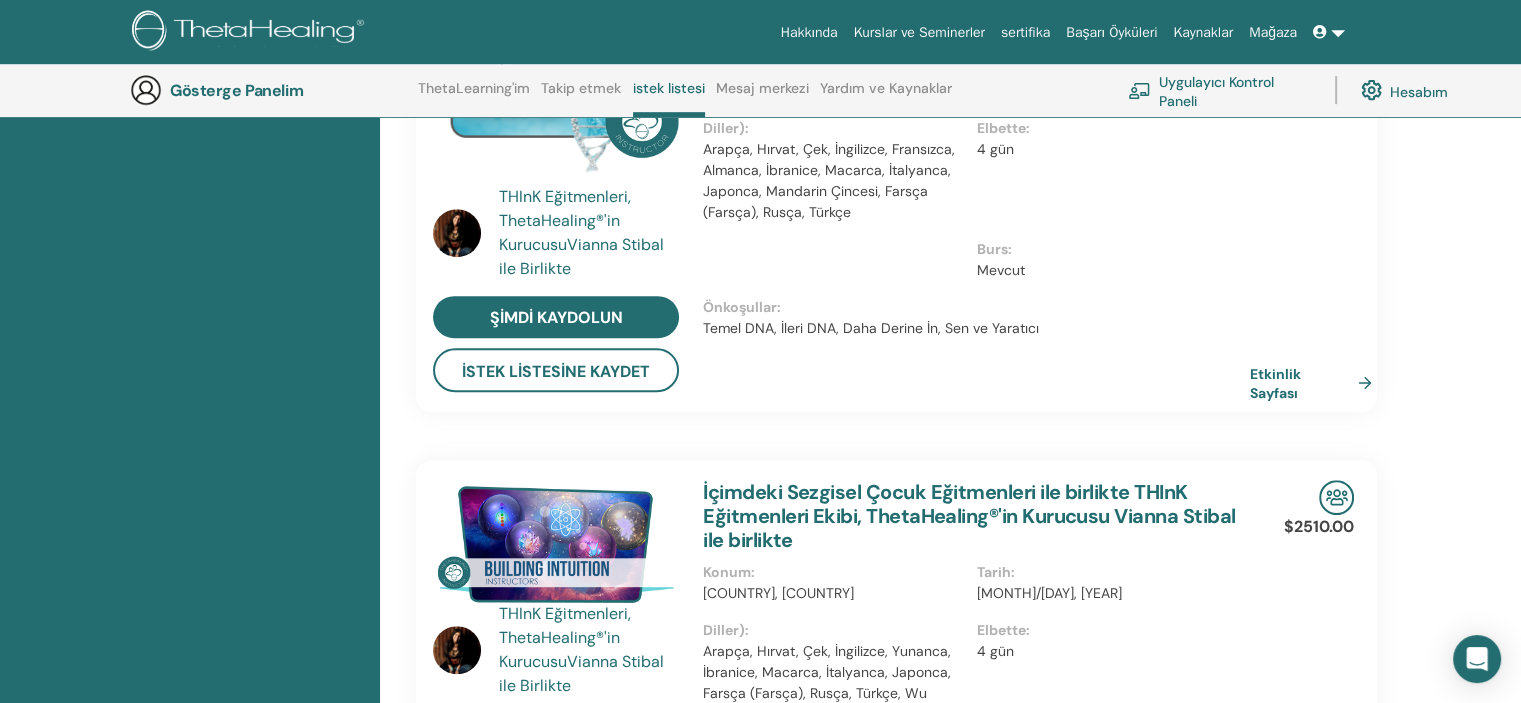 scroll, scrollTop: 1152, scrollLeft: 0, axis: vertical 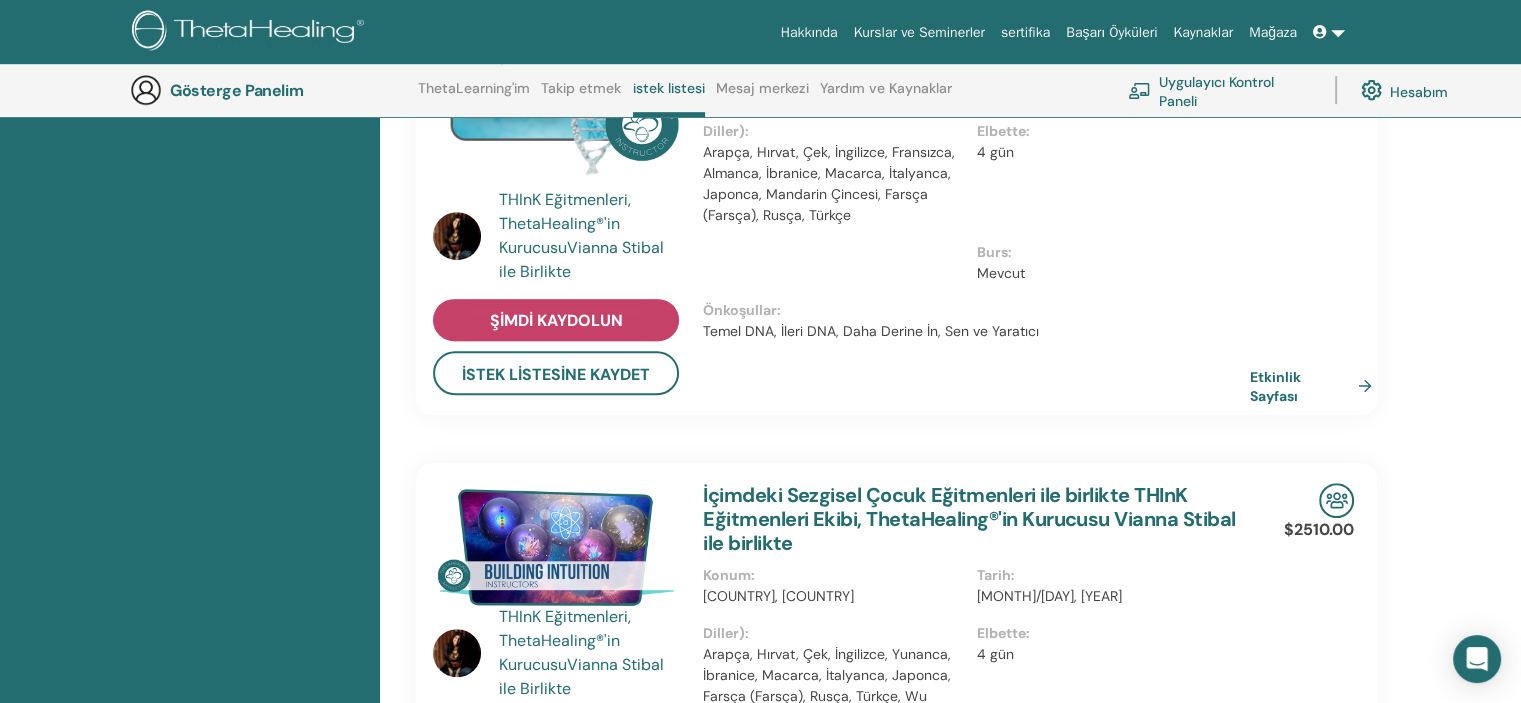 click on "Şimdi Kaydolun" at bounding box center (556, 320) 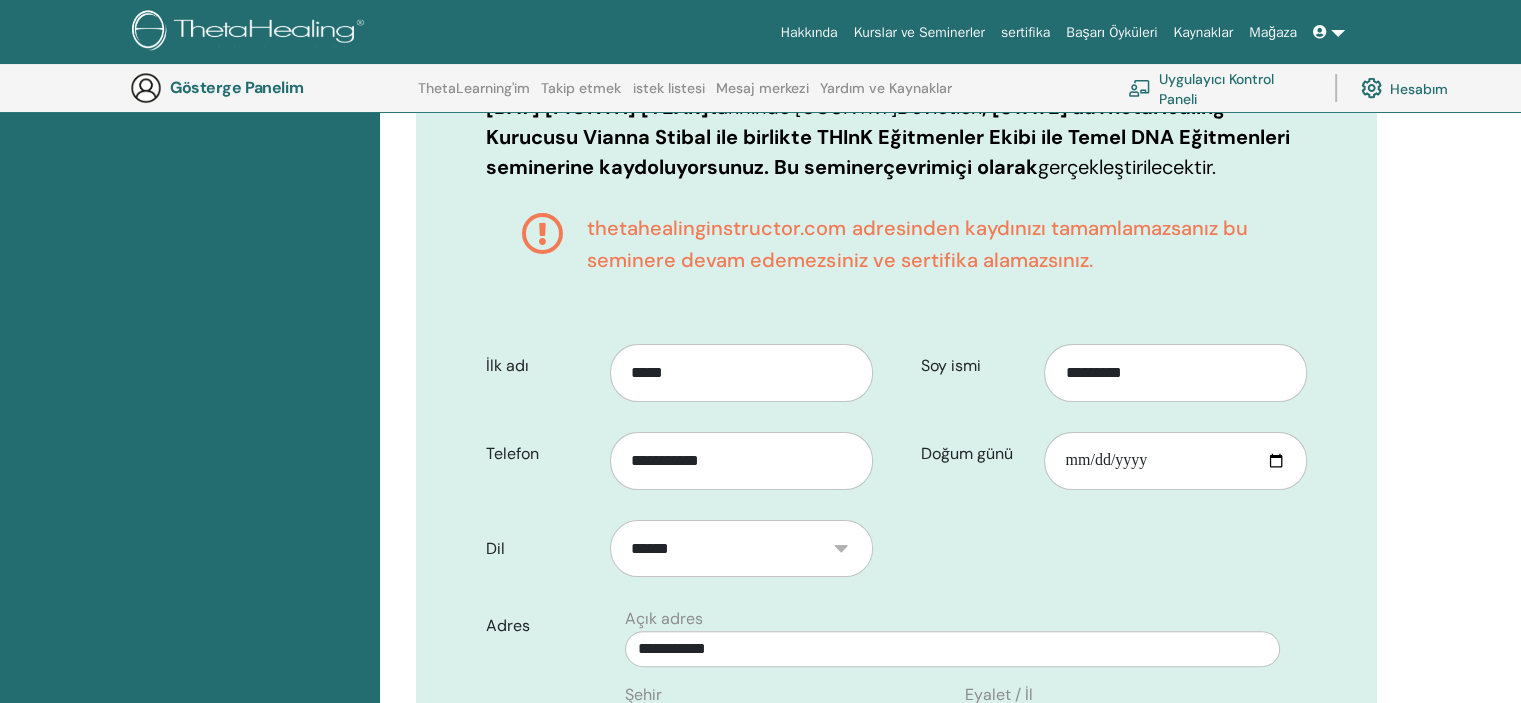 scroll, scrollTop: 248, scrollLeft: 0, axis: vertical 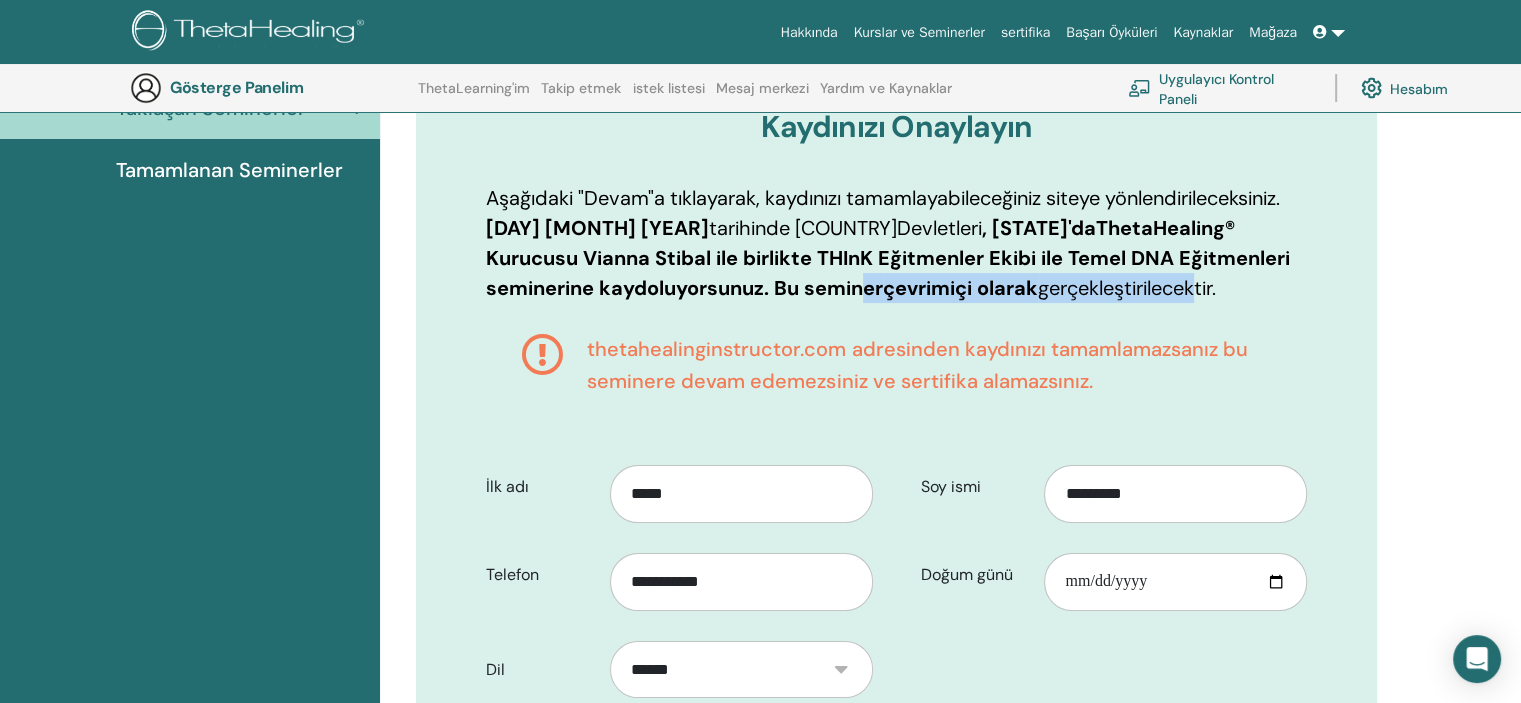 drag, startPoint x: 949, startPoint y: 287, endPoint x: 1295, endPoint y: 287, distance: 346 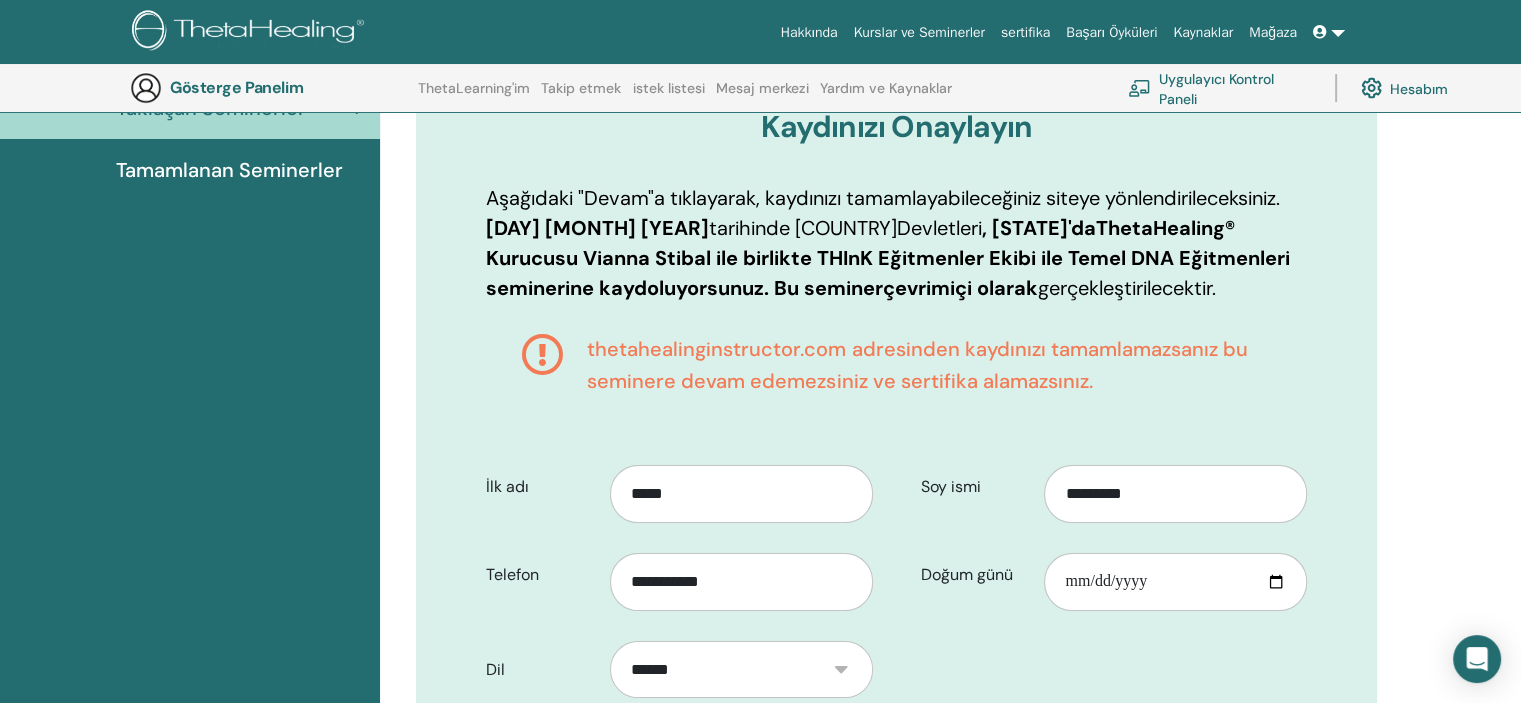 click on "Aşağıdaki "Devam"a tıklayarak, kaydınızı tamamlayabileceğiniz siteye yönlendirileceksiniz.  12 Ağustos 2025  tarihinde Amerika Birleşik  Devletleri  , Montana'da  ThetaHealing® Kurucusu Vianna Stibal ile birlikte THInK Eğitmenler Ekibi ile Temel DNA Eğitmenleri seminerine kaydoluyorsunuz. Bu seminer  çevrimiçi olarak  gerçekleştirilecektir  ." at bounding box center (896, 243) 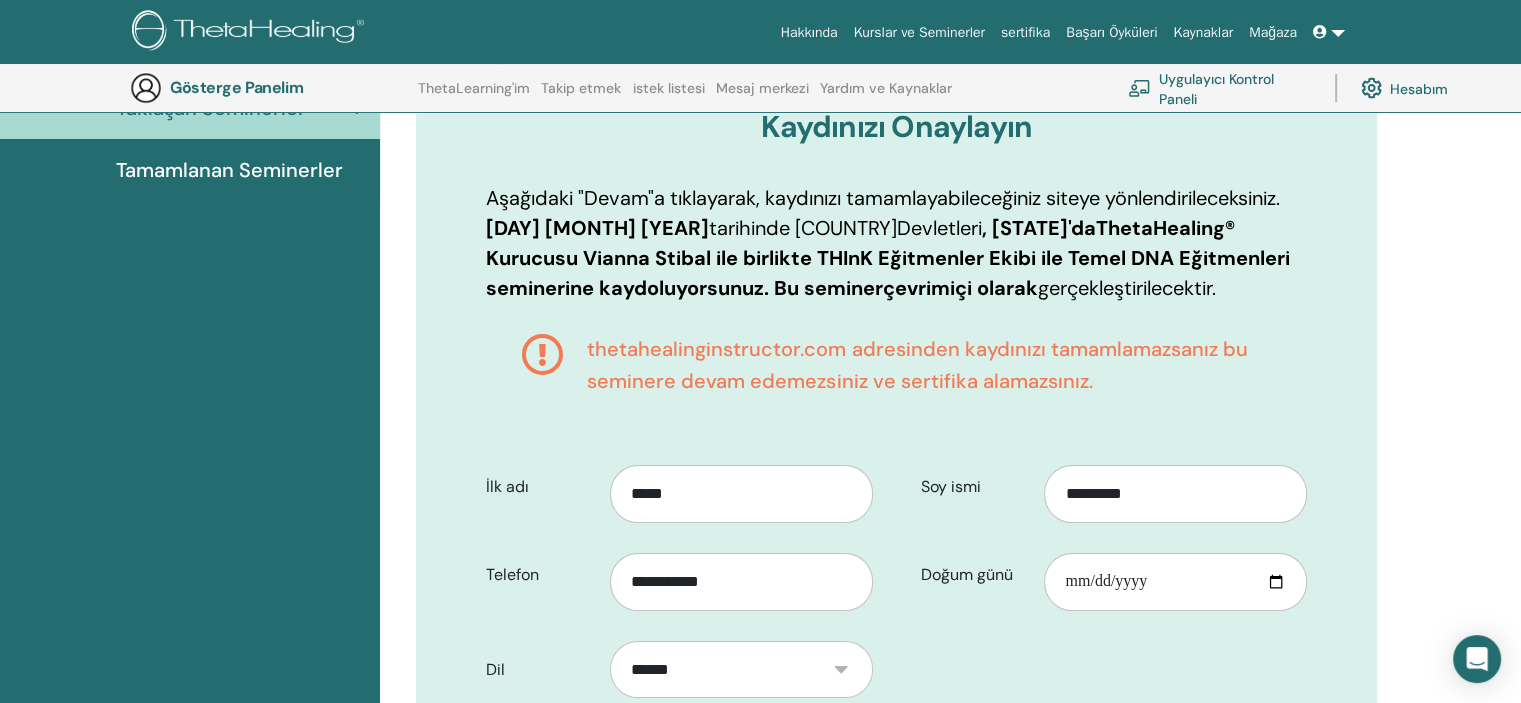 click on "Tamamlanan Seminerler" at bounding box center (229, 170) 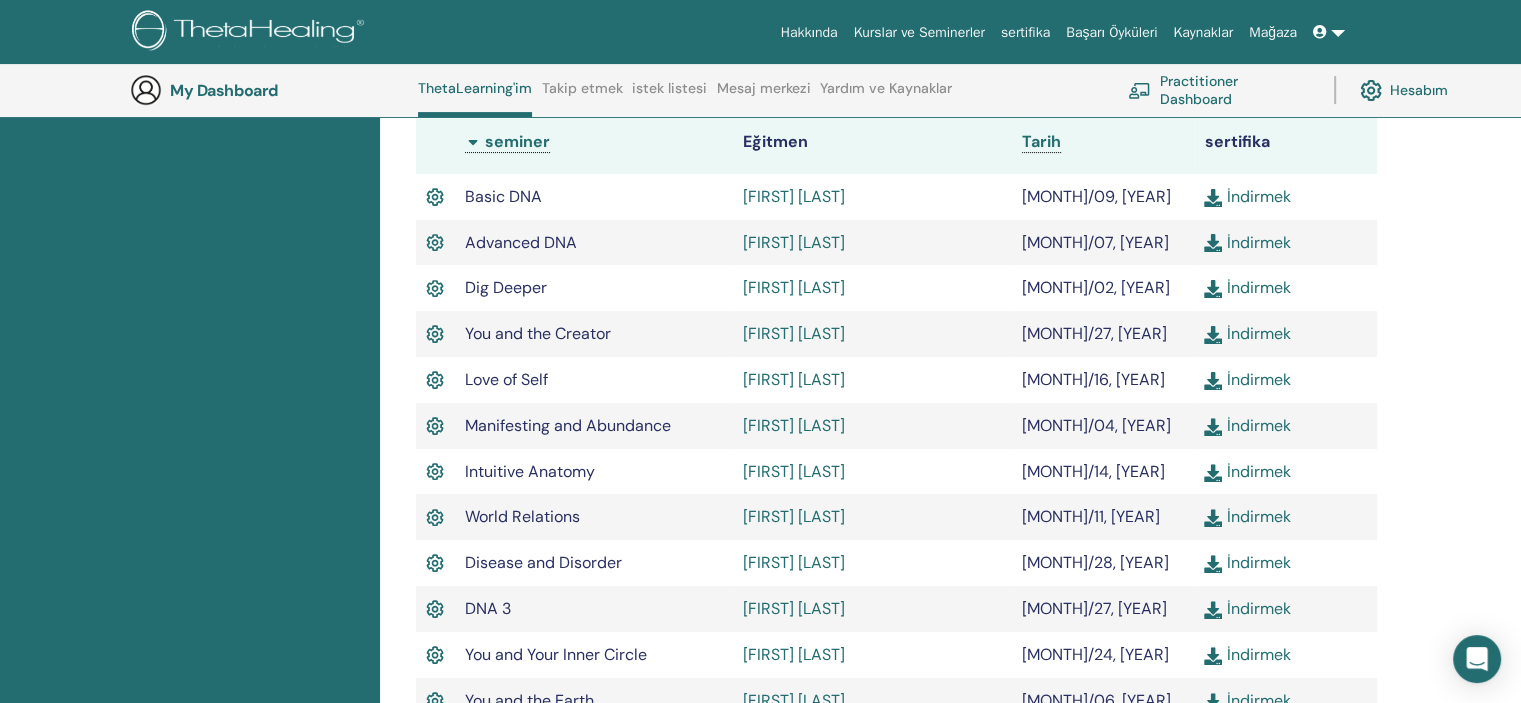 scroll, scrollTop: 252, scrollLeft: 0, axis: vertical 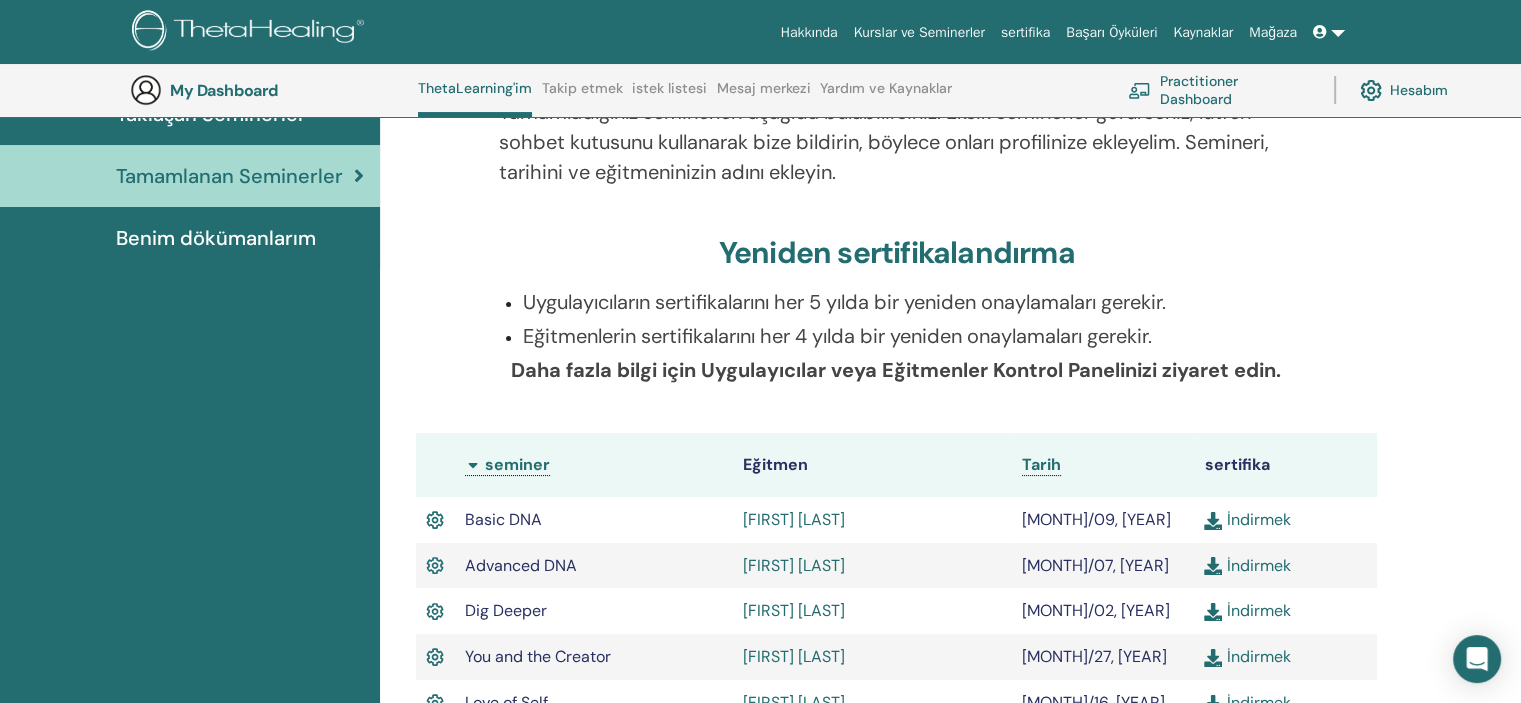 click on "Benim dökümanlarım" at bounding box center (216, 238) 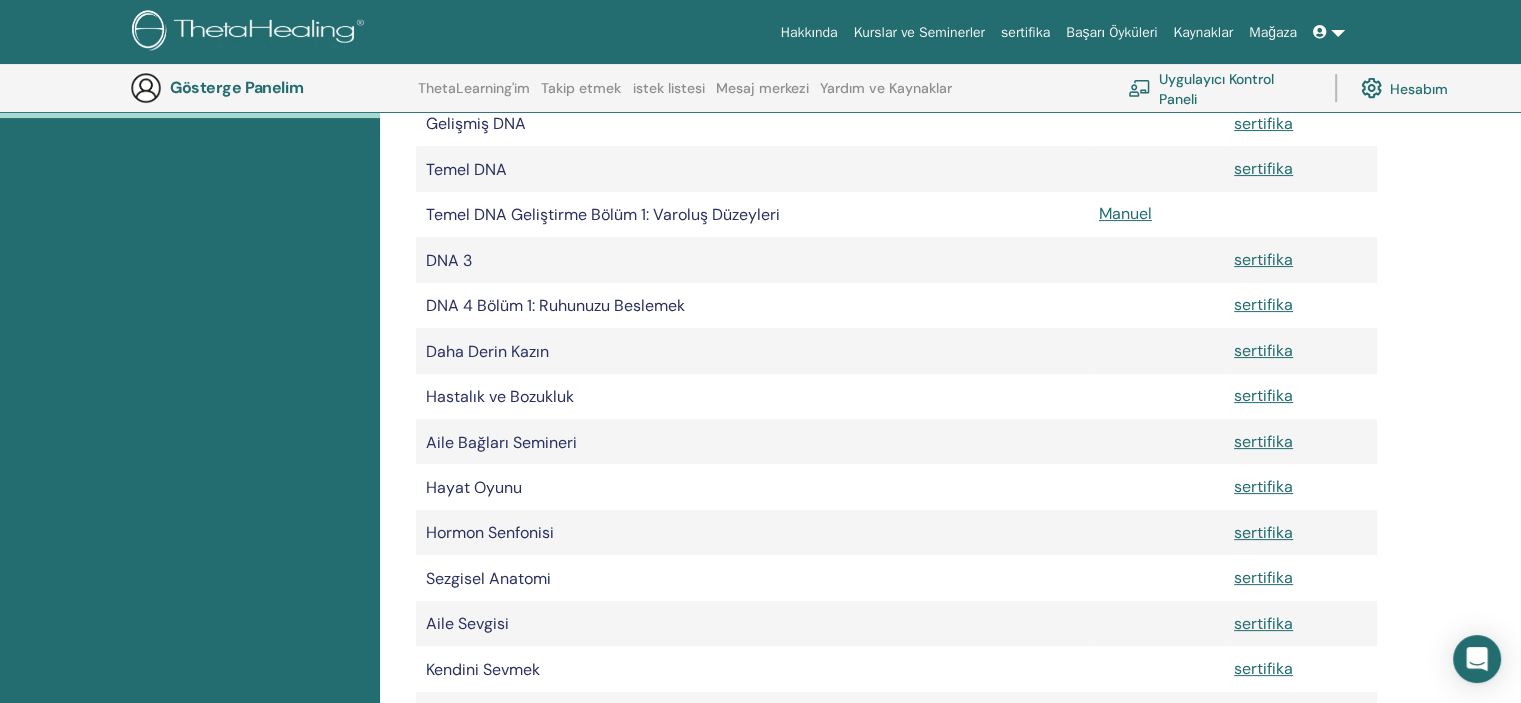 scroll, scrollTop: 648, scrollLeft: 0, axis: vertical 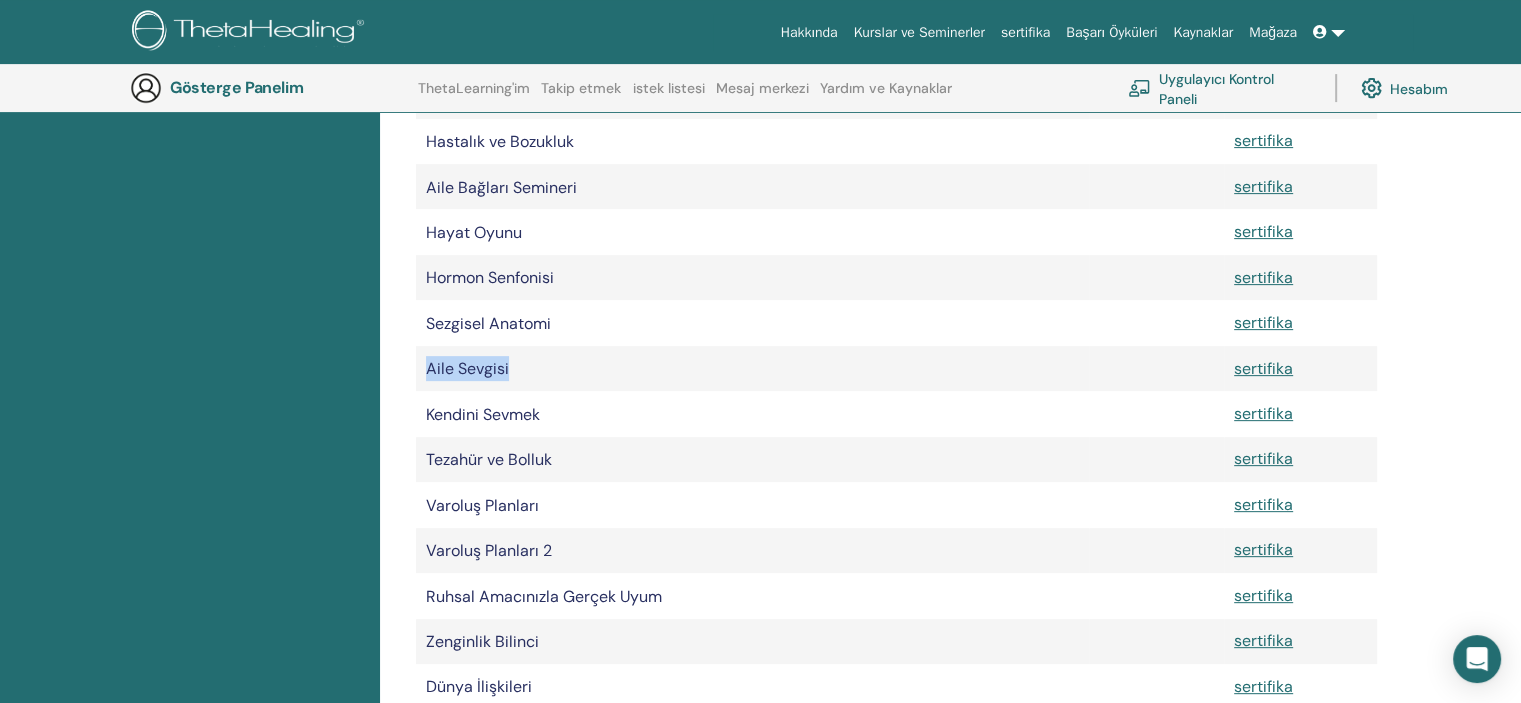 drag, startPoint x: 424, startPoint y: 379, endPoint x: 508, endPoint y: 385, distance: 84.21401 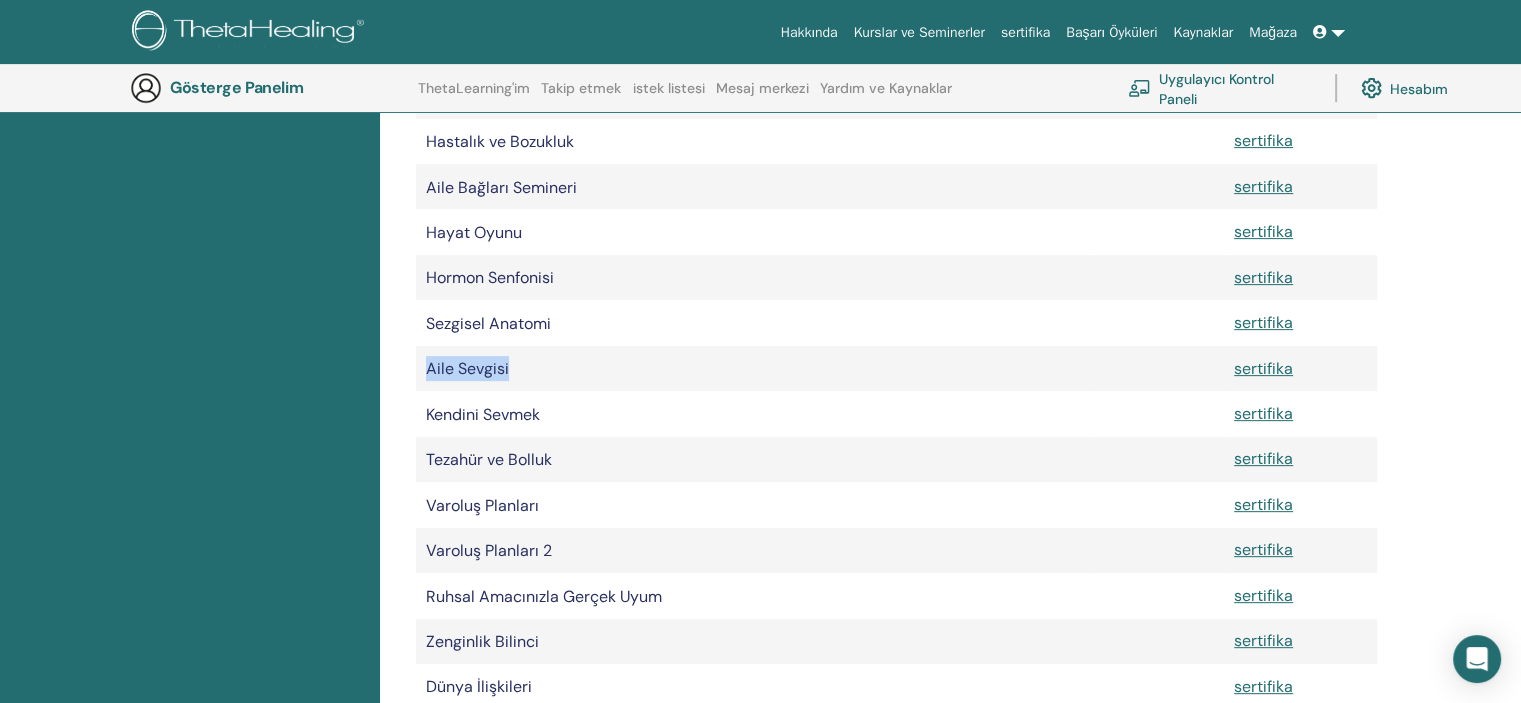copy on "Aile Sevgisi" 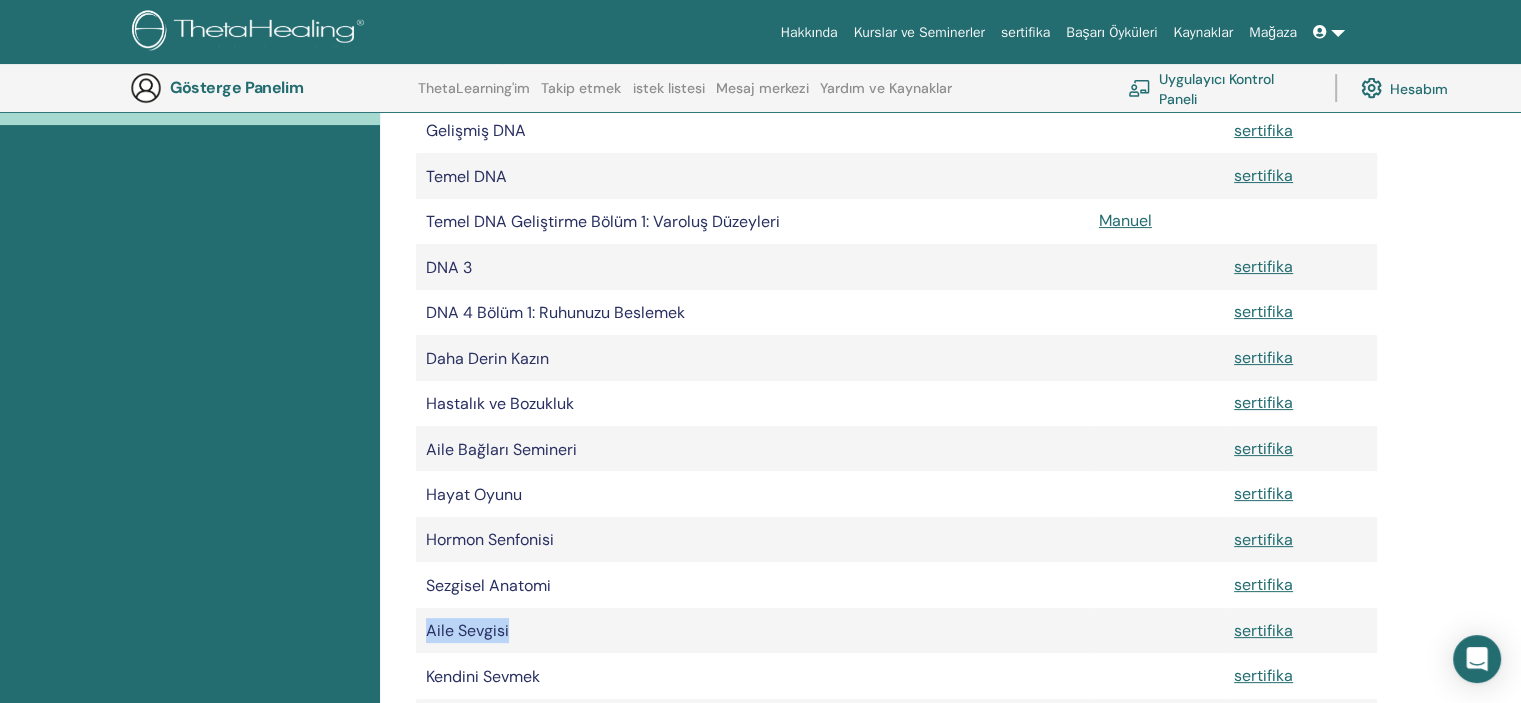 scroll, scrollTop: 348, scrollLeft: 0, axis: vertical 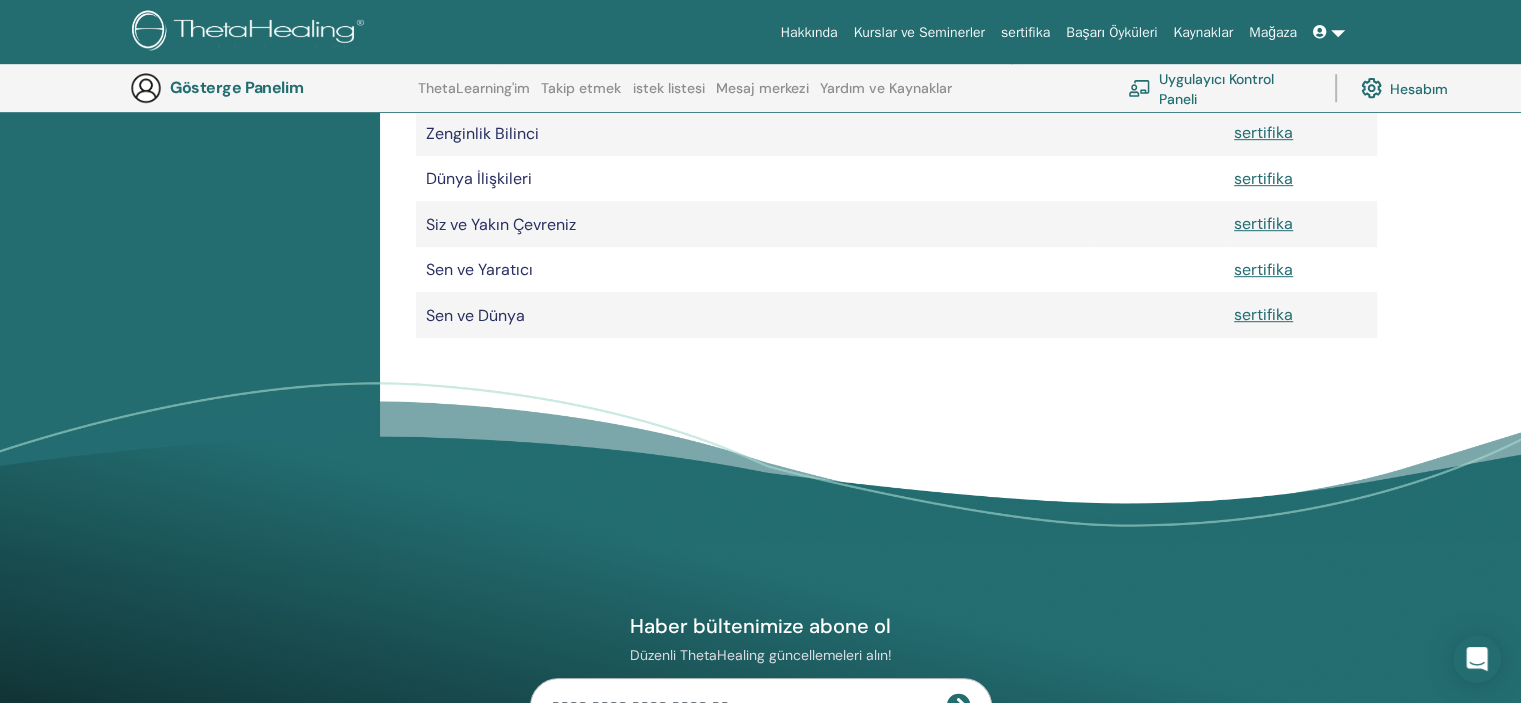 drag, startPoint x: 428, startPoint y: 173, endPoint x: 907, endPoint y: 361, distance: 514.57263 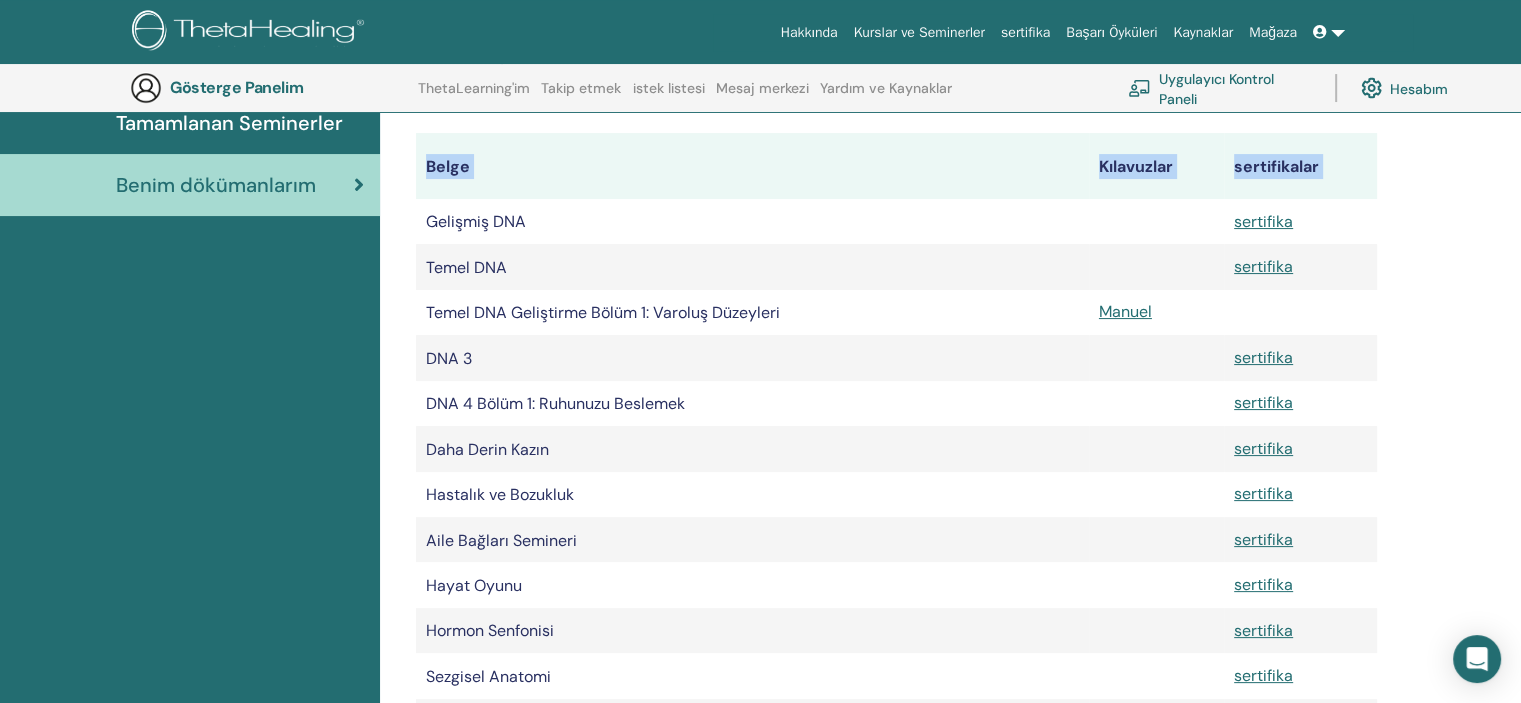scroll, scrollTop: 0, scrollLeft: 0, axis: both 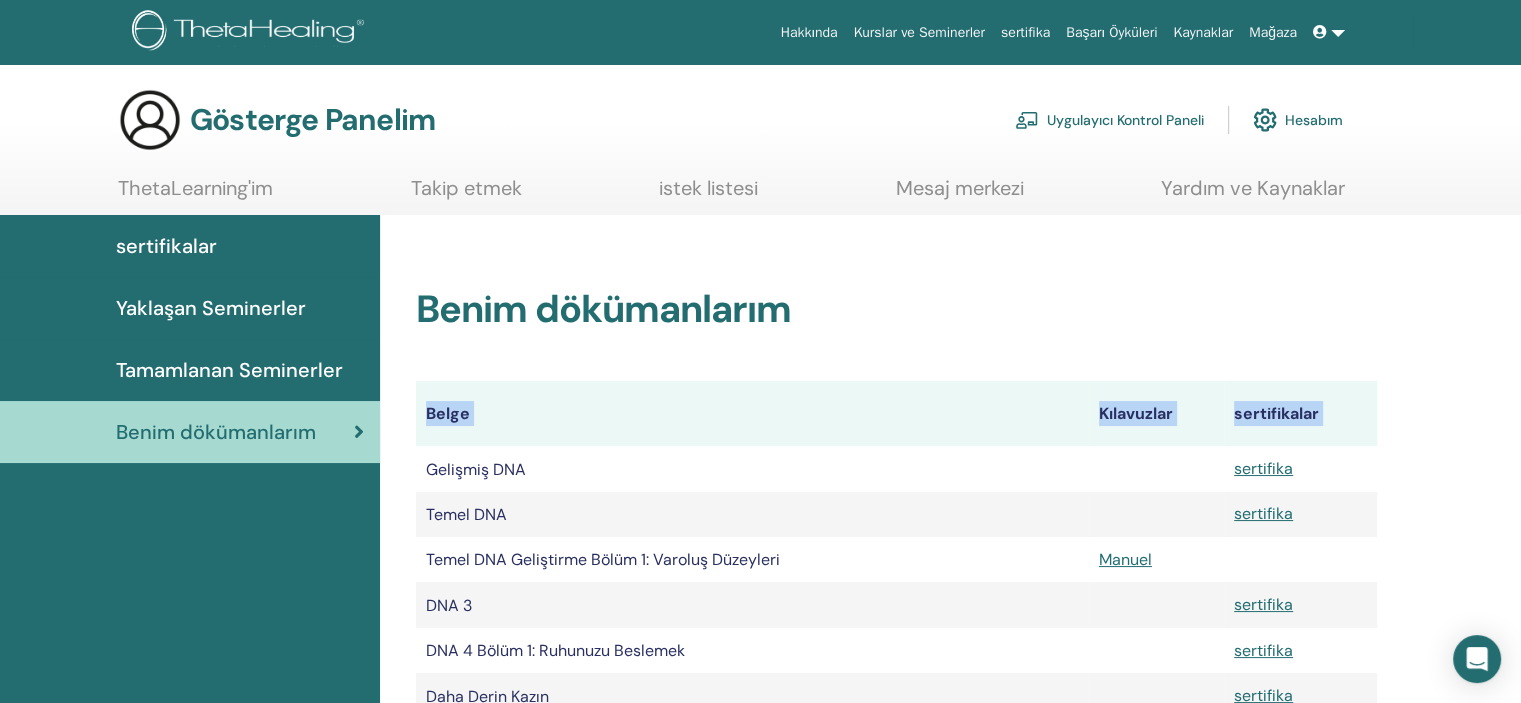 click on "sertifikalar" at bounding box center [166, 246] 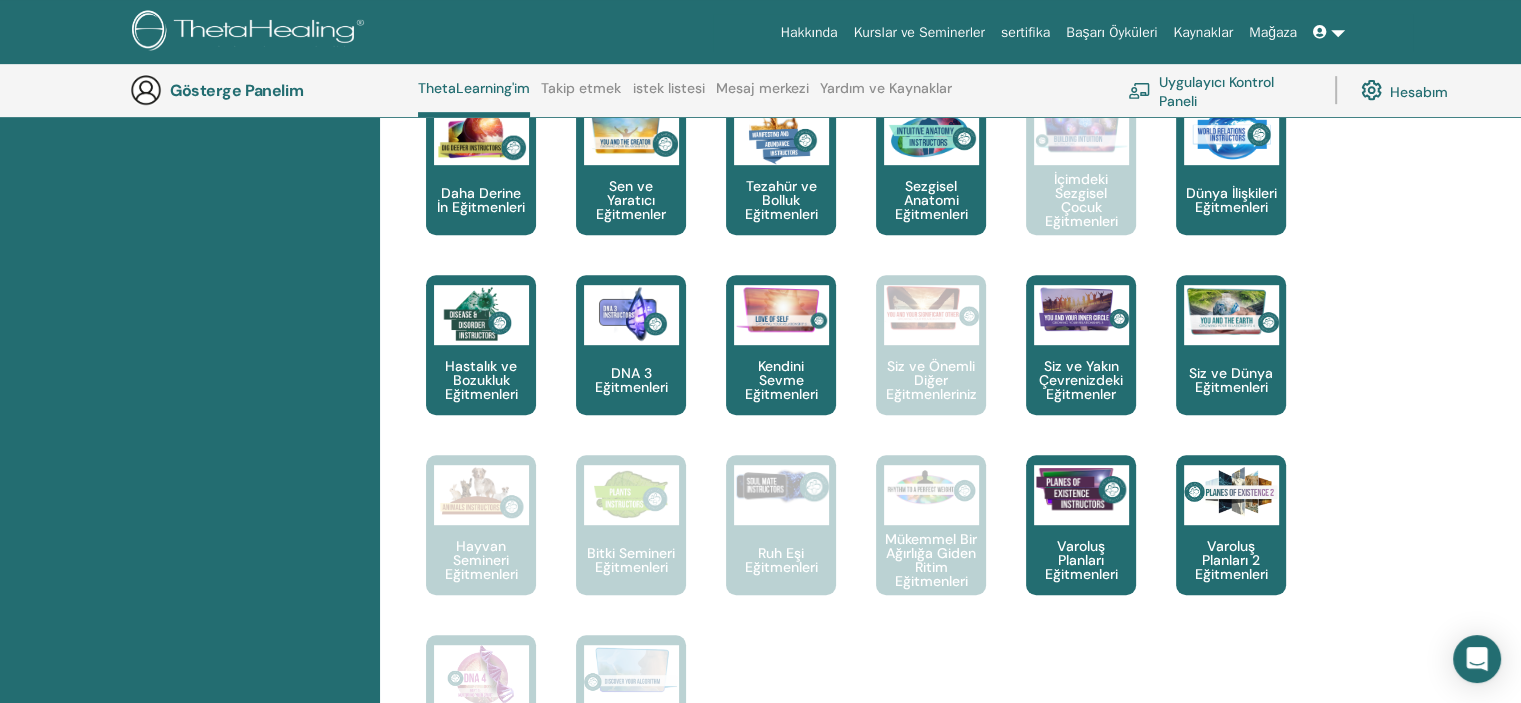 scroll, scrollTop: 1052, scrollLeft: 0, axis: vertical 